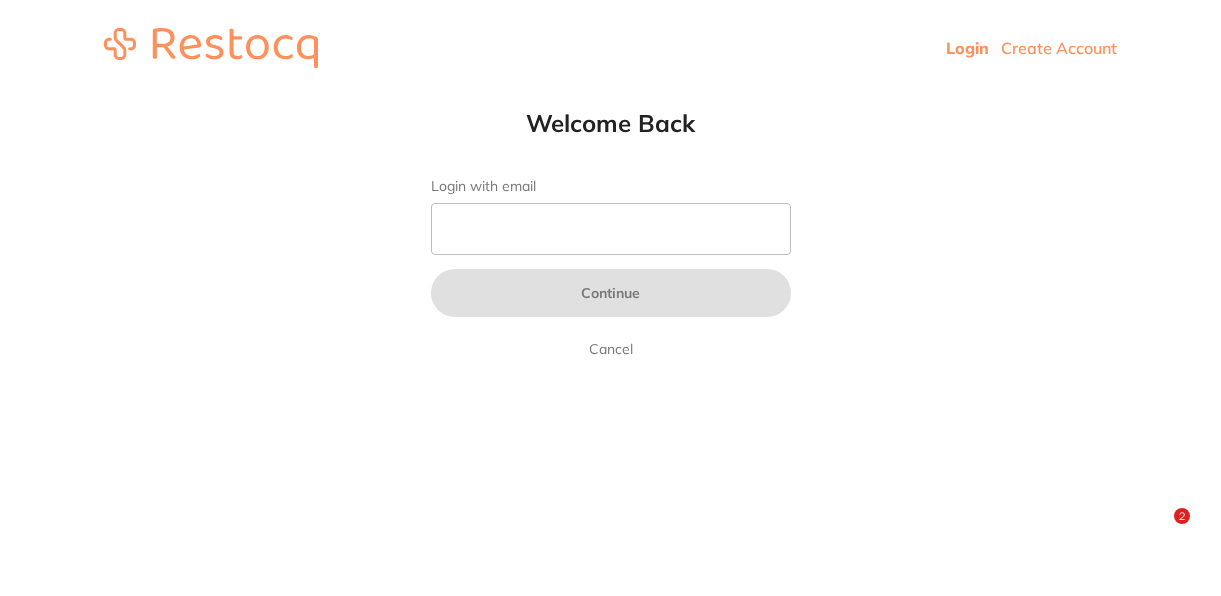 scroll, scrollTop: 0, scrollLeft: 0, axis: both 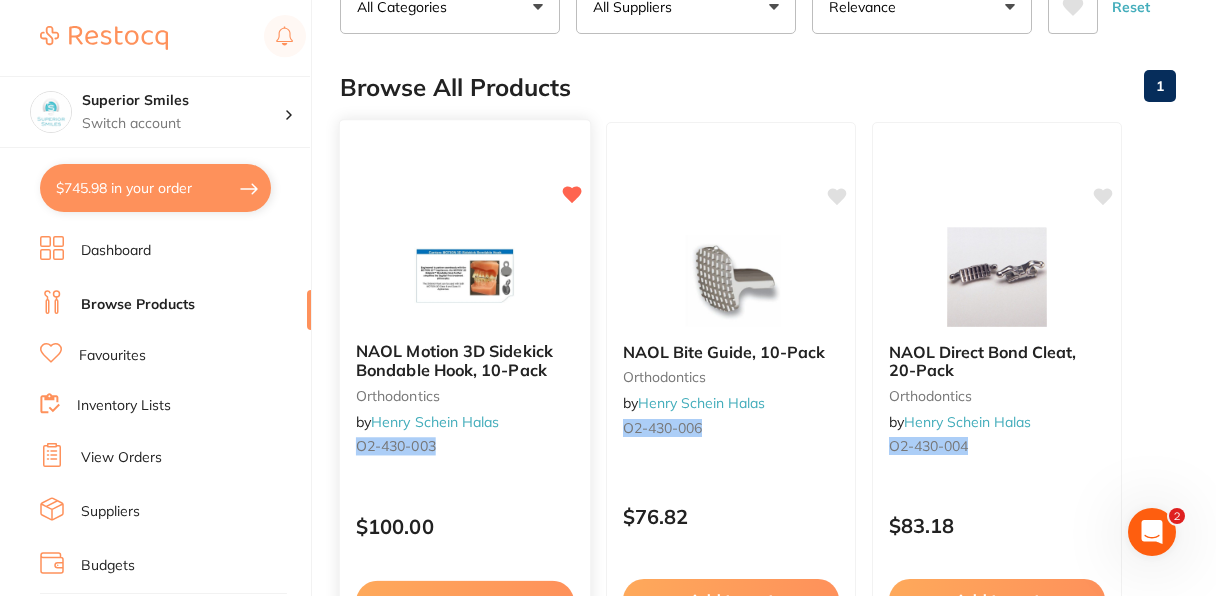 click on "NAOL Motion 3D Sidekick Bondable Hook, 10-Pack   orthodontics by  [COMPANY] O2-430-003" at bounding box center (465, 402) 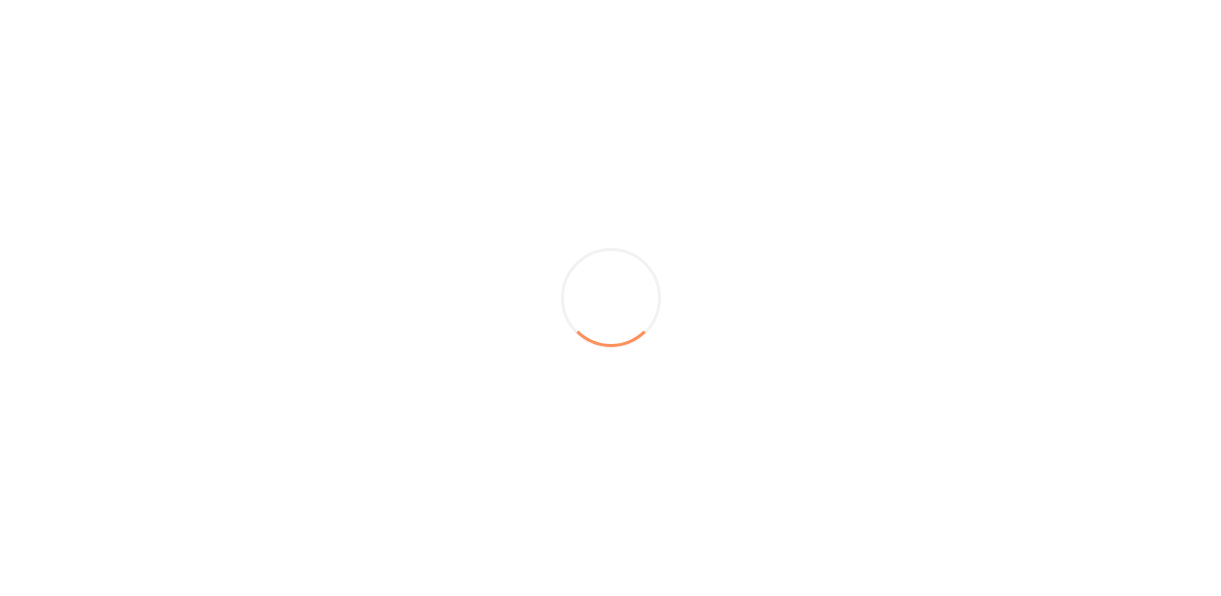 scroll, scrollTop: 0, scrollLeft: 0, axis: both 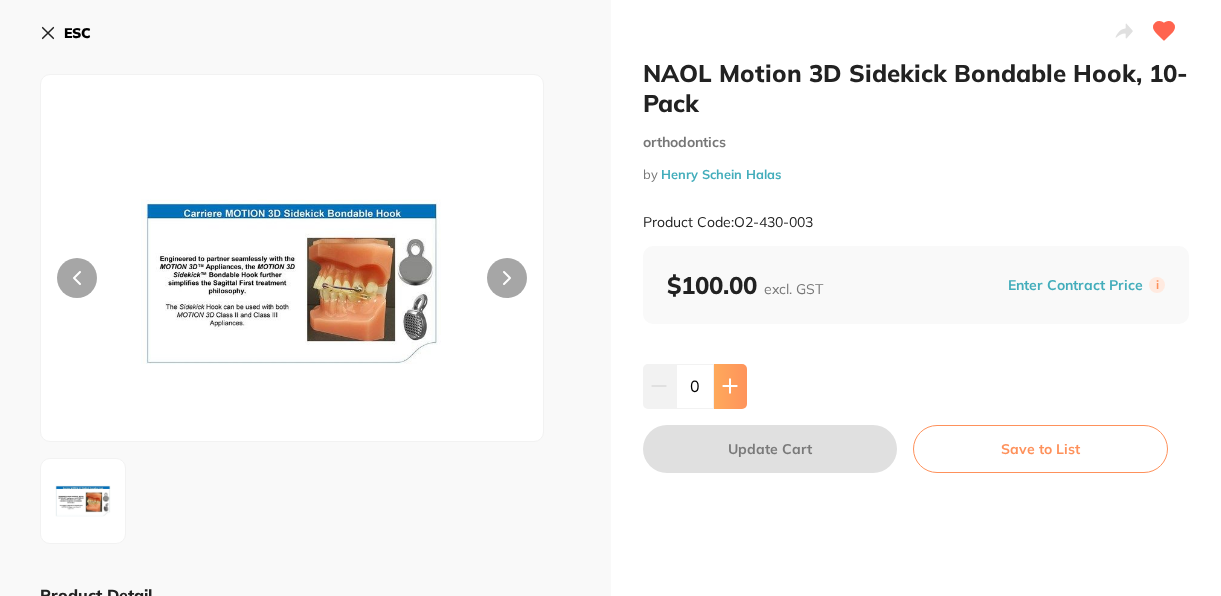click at bounding box center [730, 386] 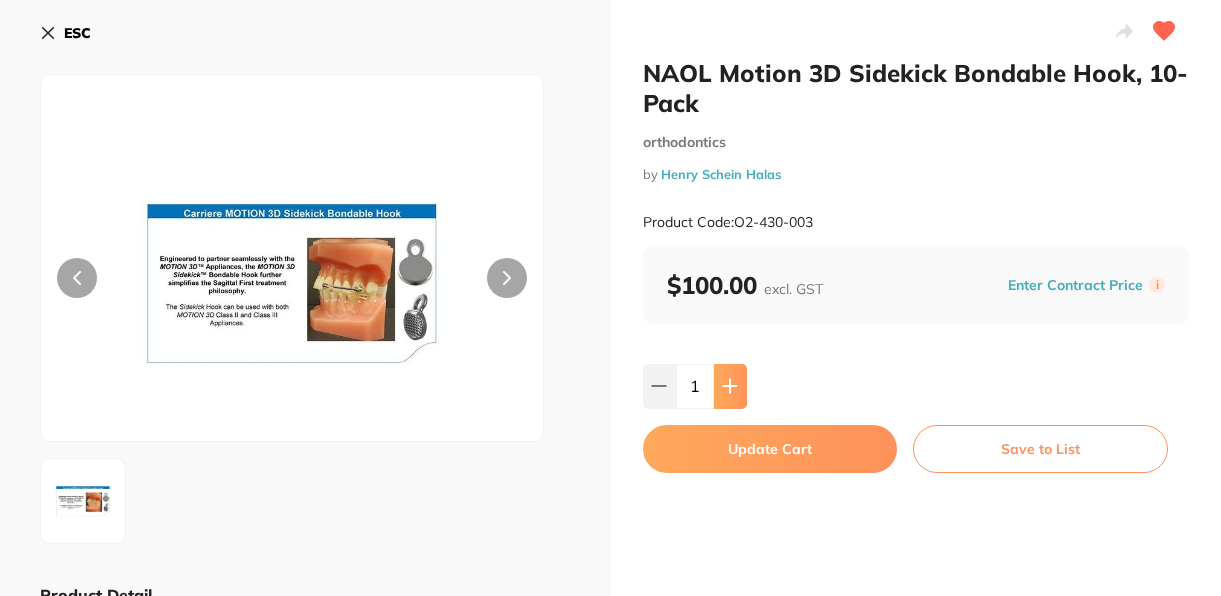 type on "1" 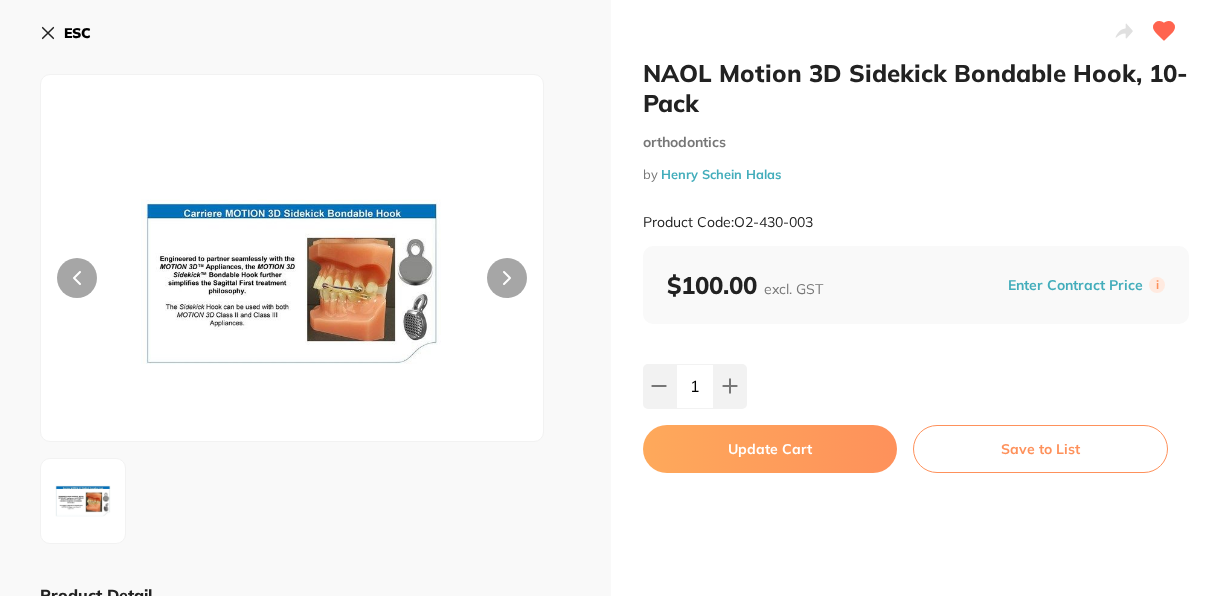 scroll, scrollTop: 0, scrollLeft: 0, axis: both 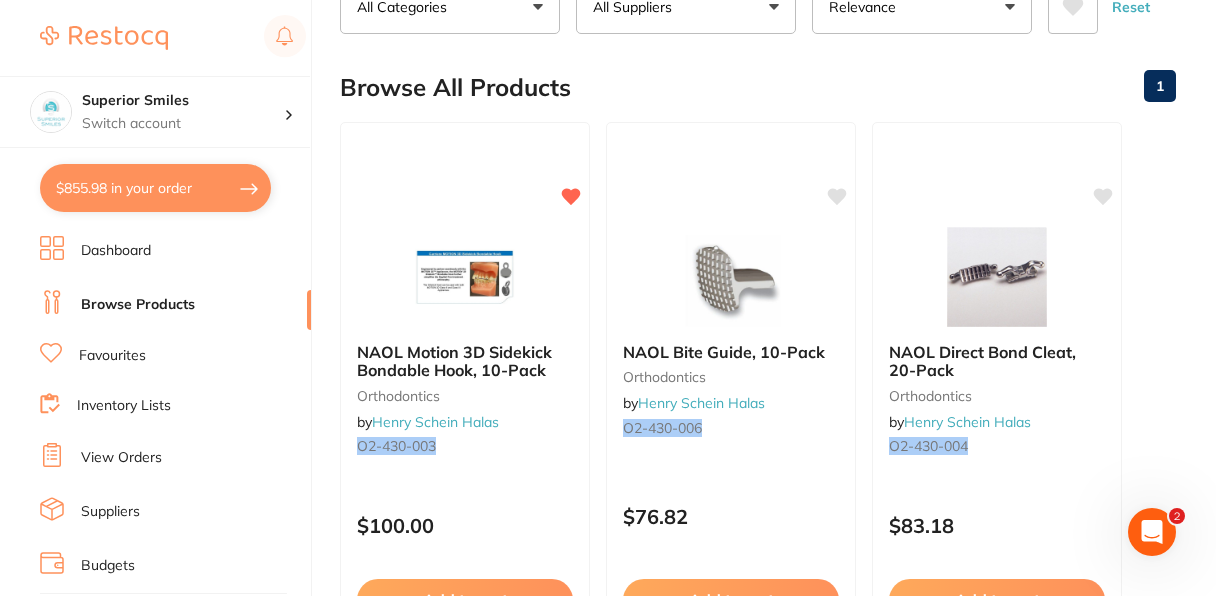 click on "$855.98   in your order" at bounding box center (155, 188) 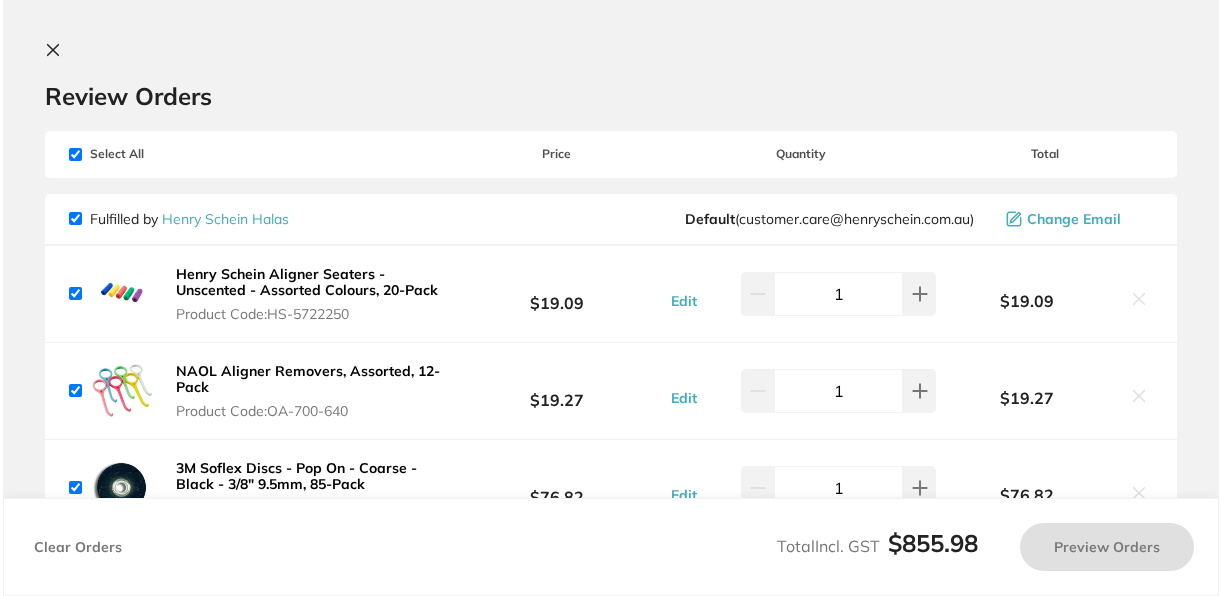 scroll, scrollTop: 0, scrollLeft: 0, axis: both 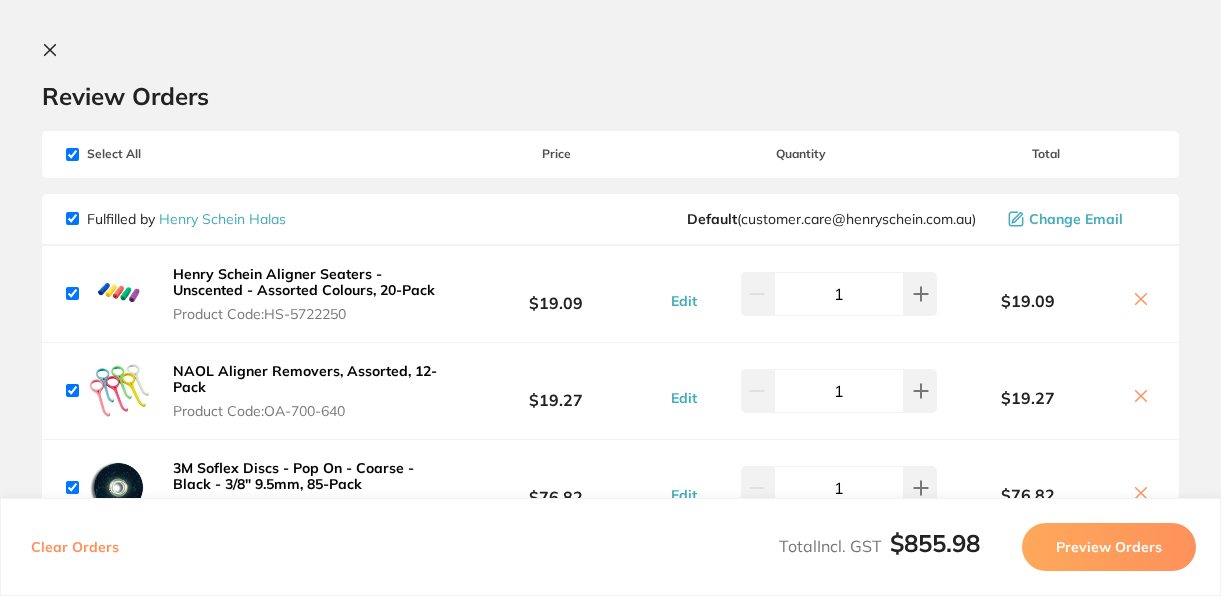 click on "Review Orders" at bounding box center [610, 96] 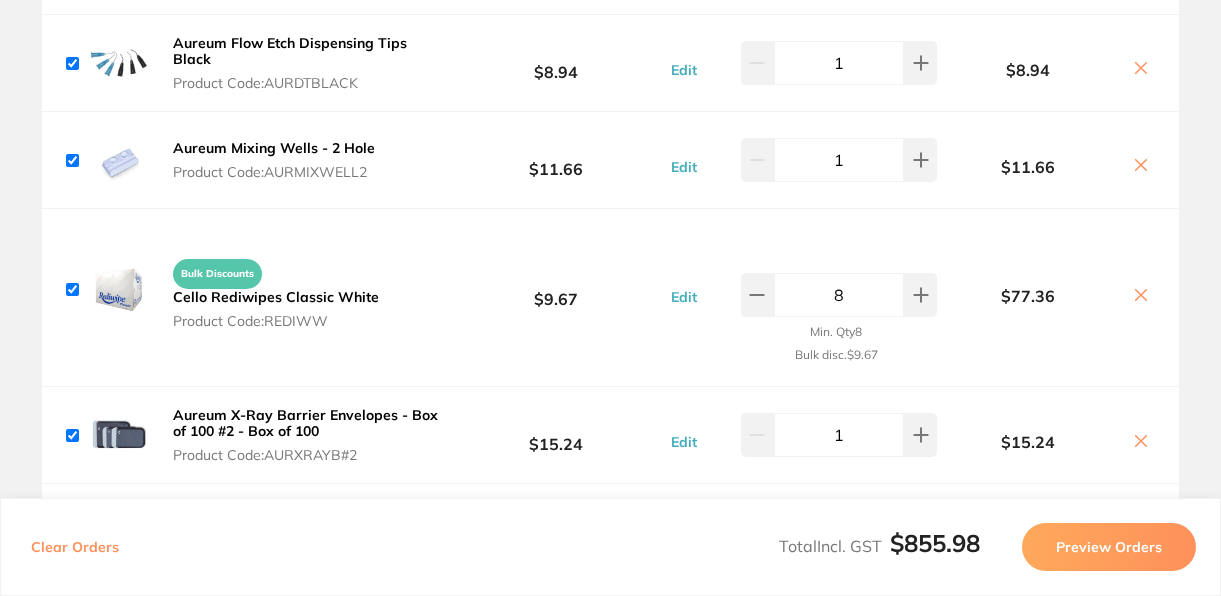 scroll, scrollTop: 1200, scrollLeft: 0, axis: vertical 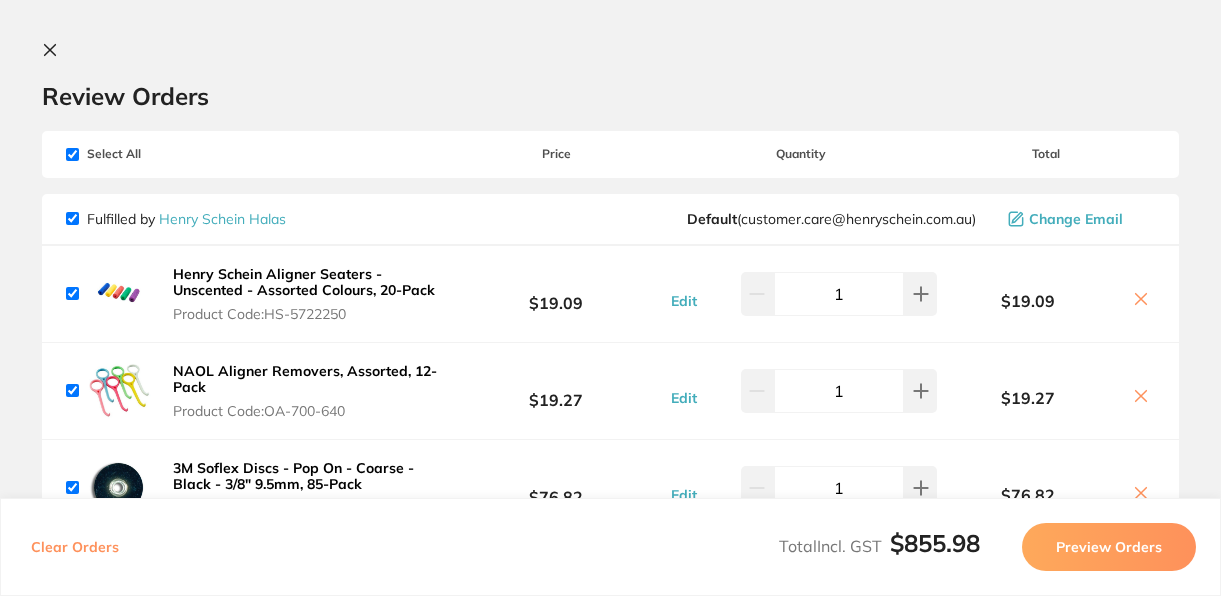 click at bounding box center (72, 154) 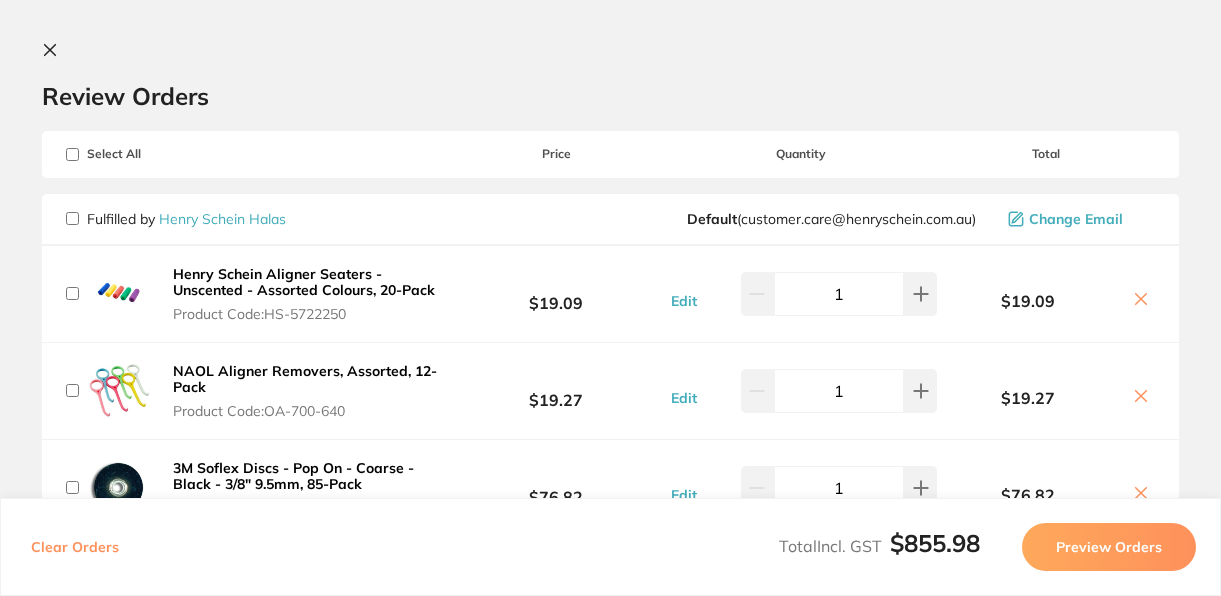 checkbox on "false" 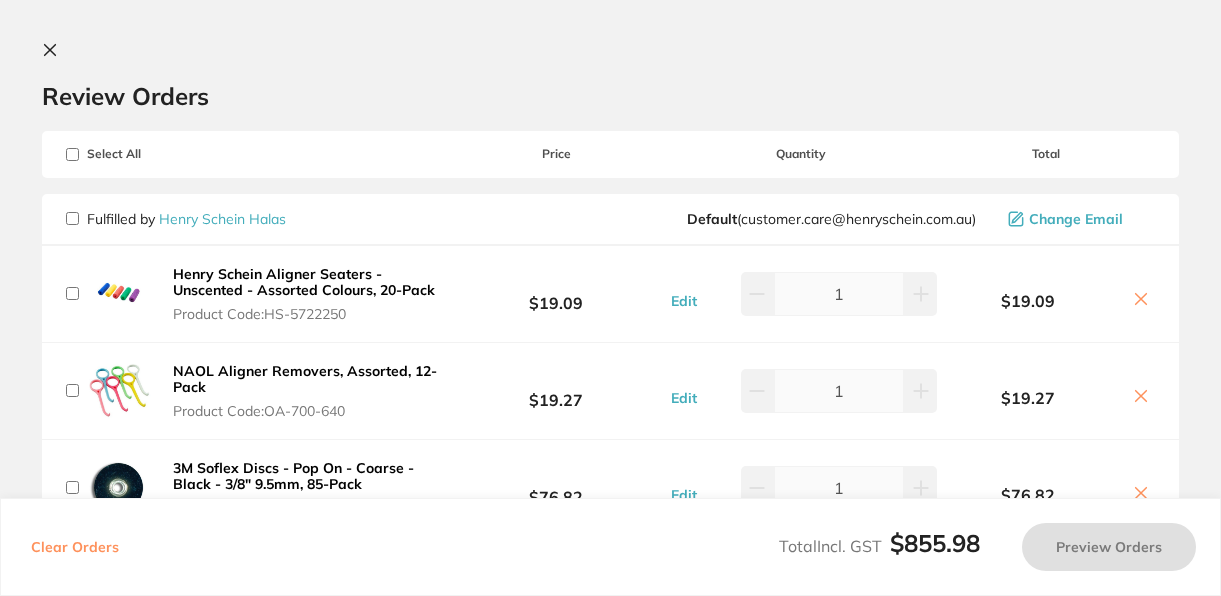 click at bounding box center (72, 218) 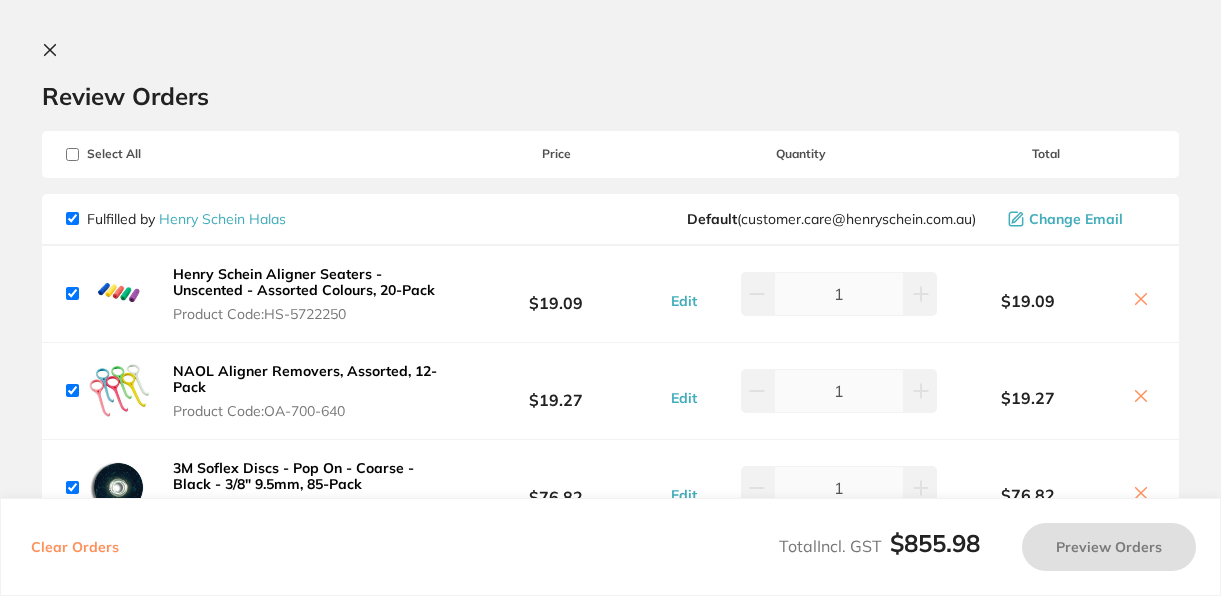 checkbox on "true" 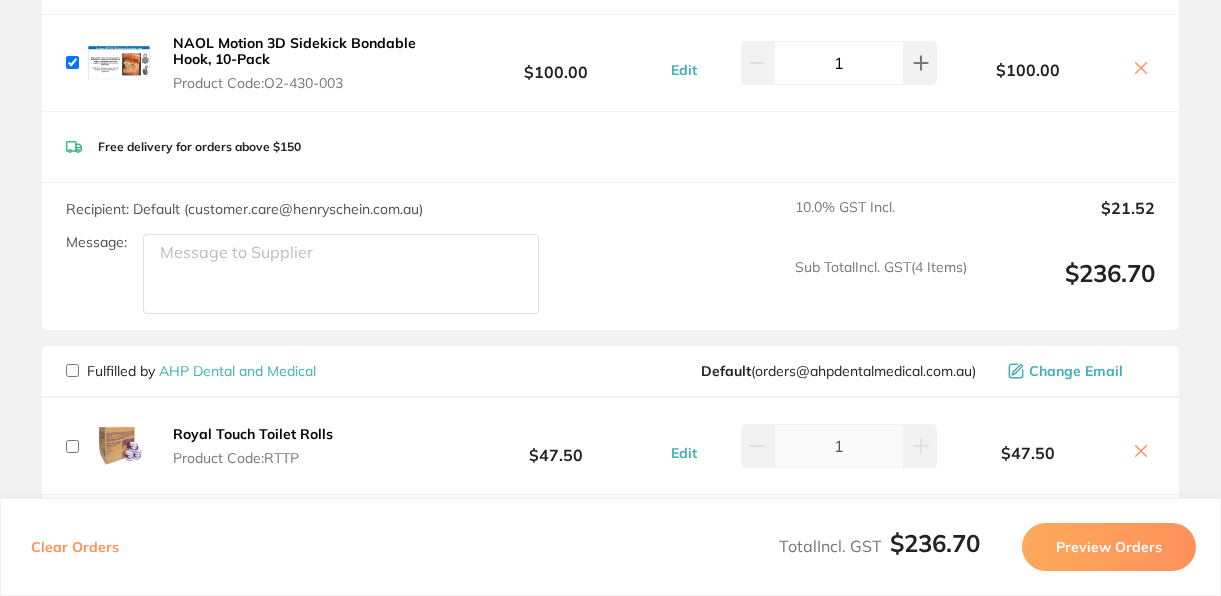 scroll, scrollTop: 632, scrollLeft: 0, axis: vertical 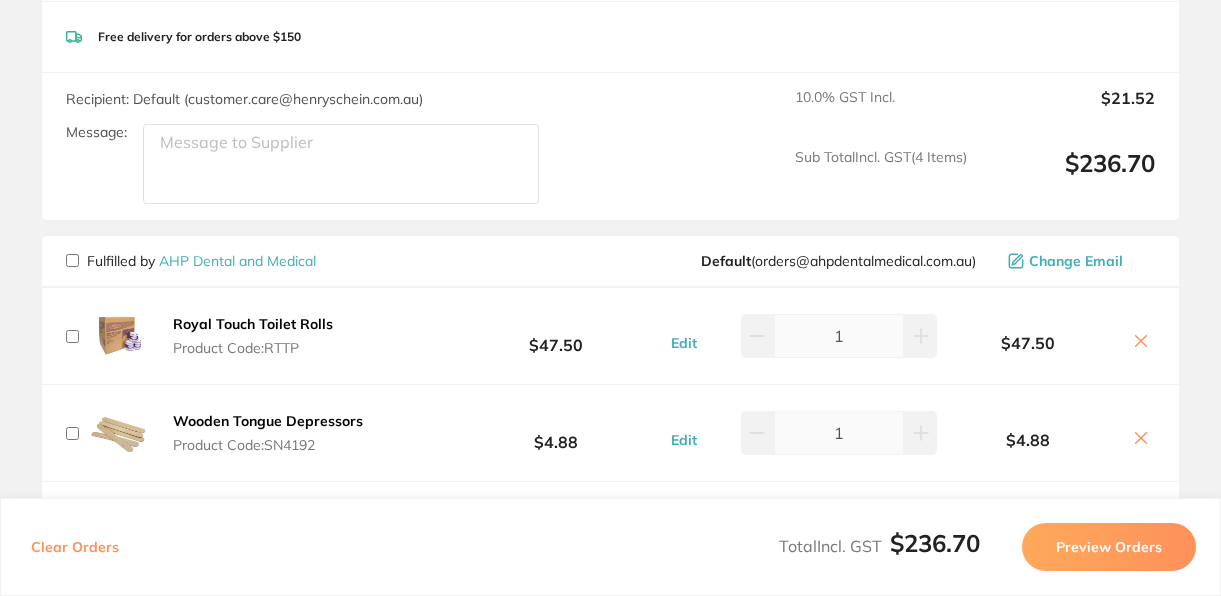 click on "Preview Orders" at bounding box center [1109, 547] 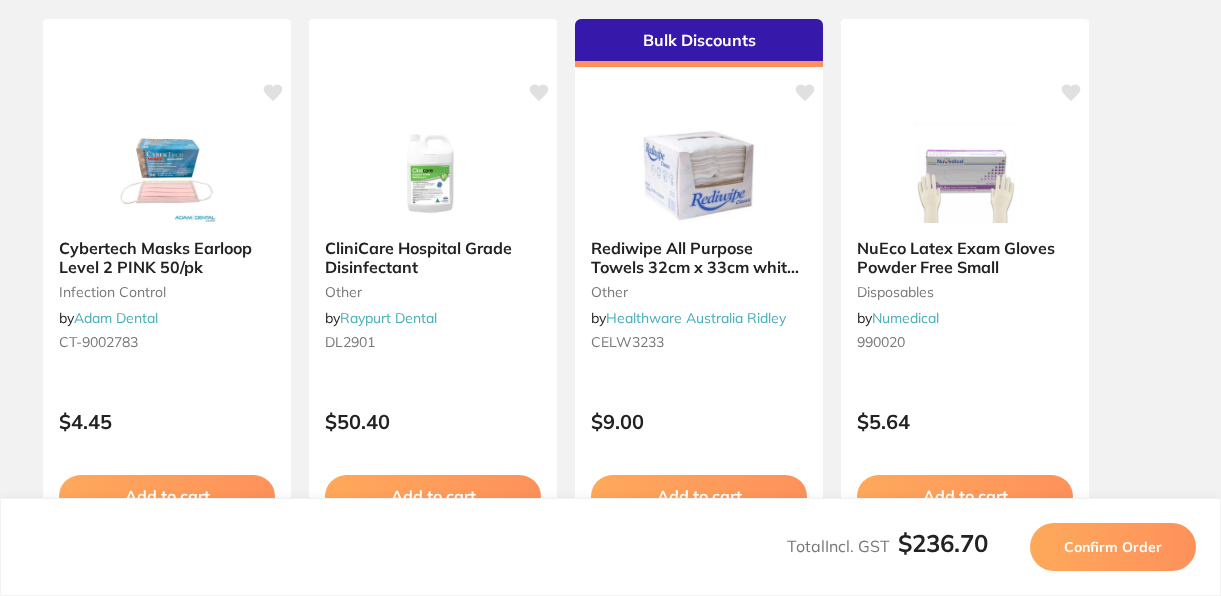 scroll, scrollTop: 0, scrollLeft: 0, axis: both 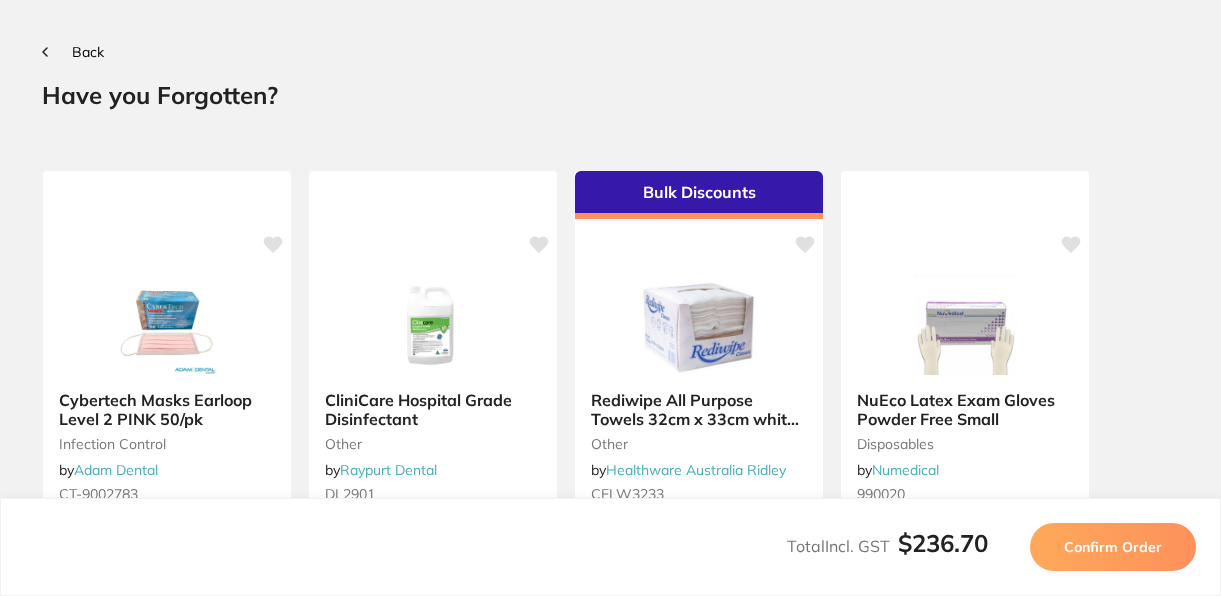 click on "Confirm Order" at bounding box center (1113, 547) 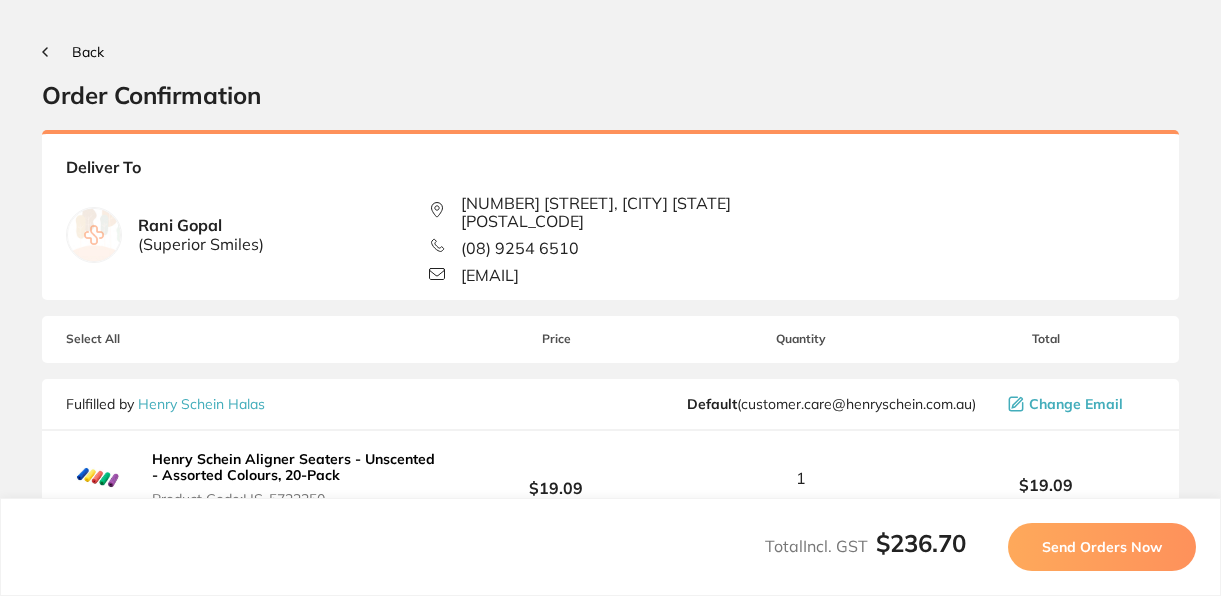 click on "Send Orders Now" at bounding box center [1102, 547] 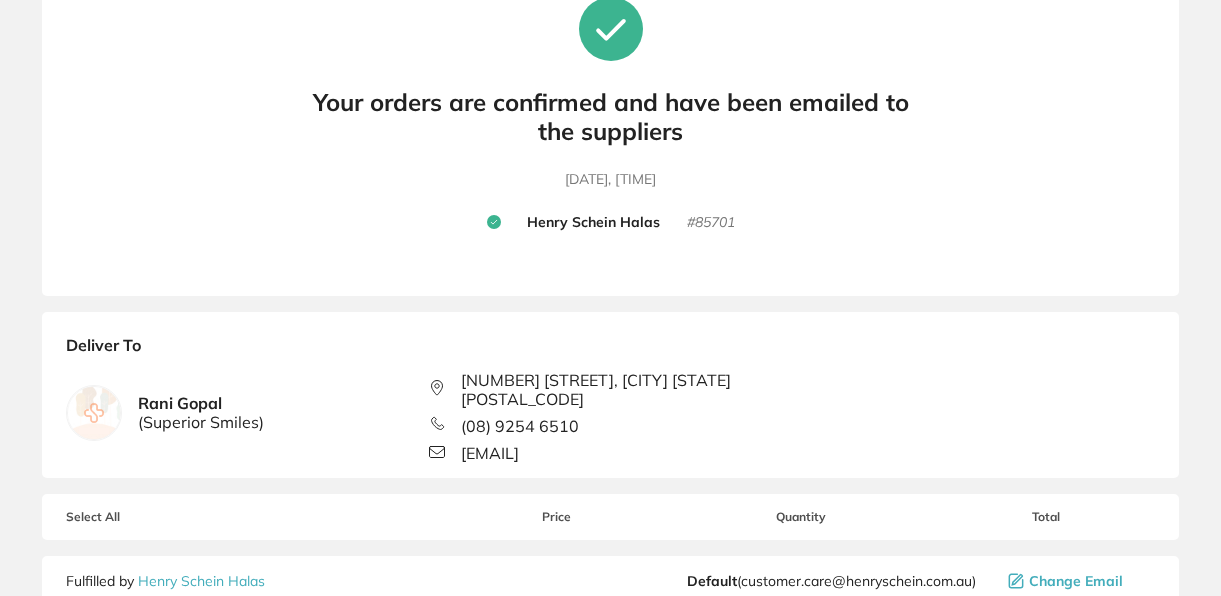scroll, scrollTop: 136, scrollLeft: 0, axis: vertical 